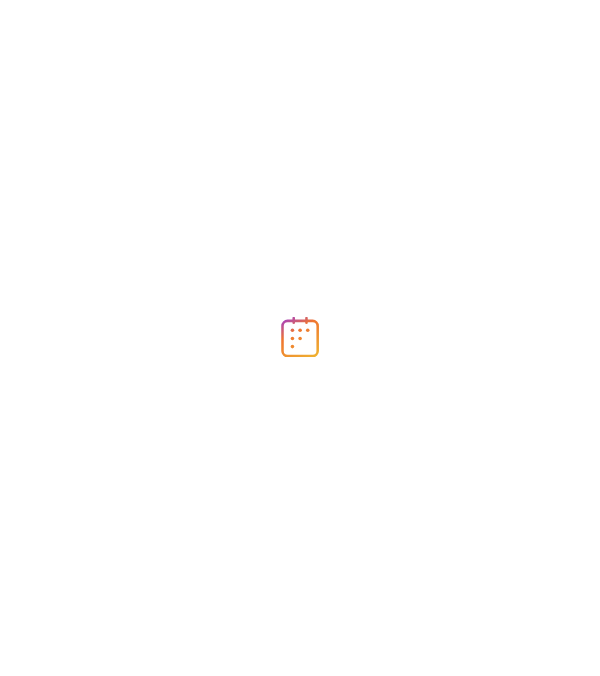 scroll, scrollTop: 0, scrollLeft: 0, axis: both 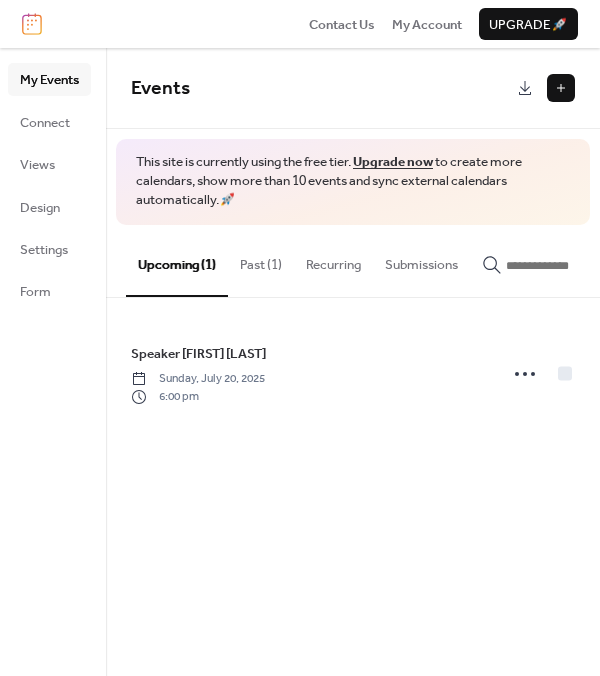click at bounding box center (561, 88) 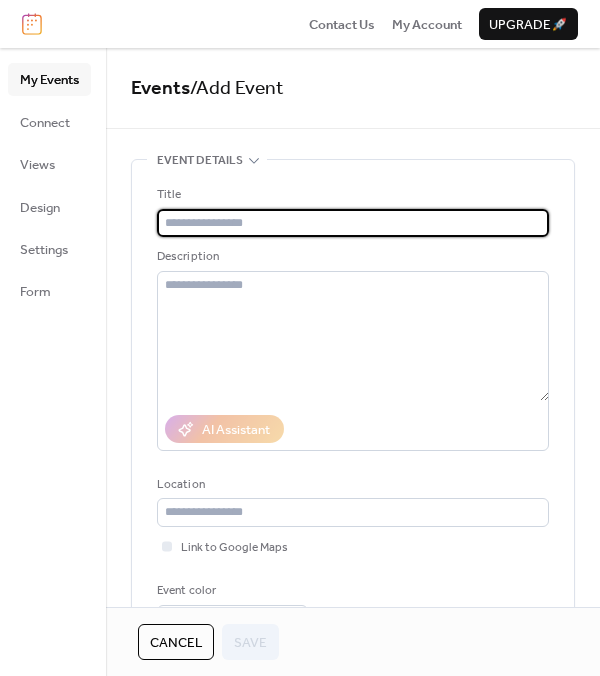 click at bounding box center [353, 223] 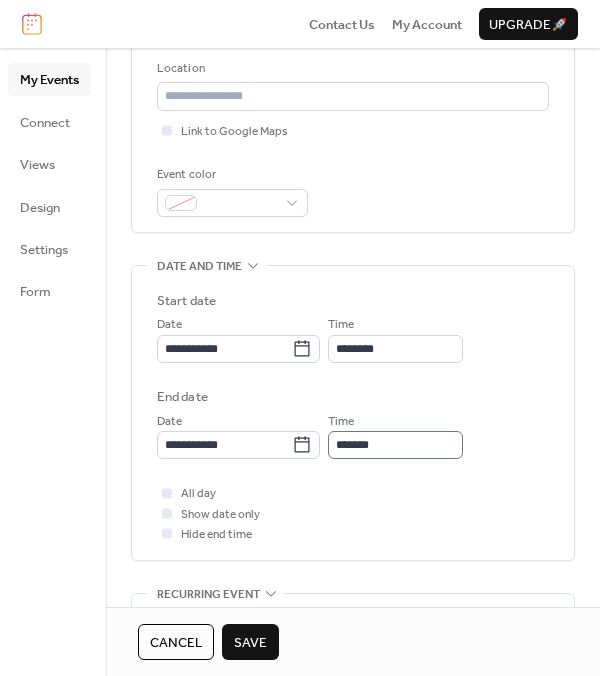 scroll, scrollTop: 560, scrollLeft: 0, axis: vertical 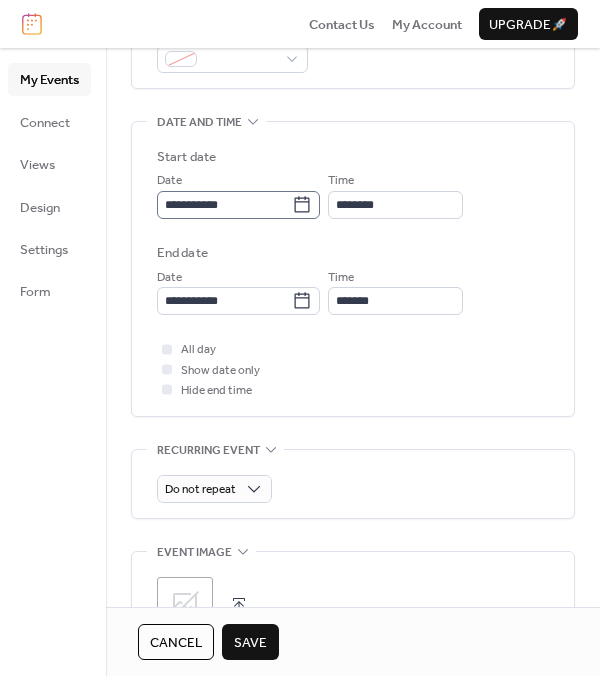 type on "**********" 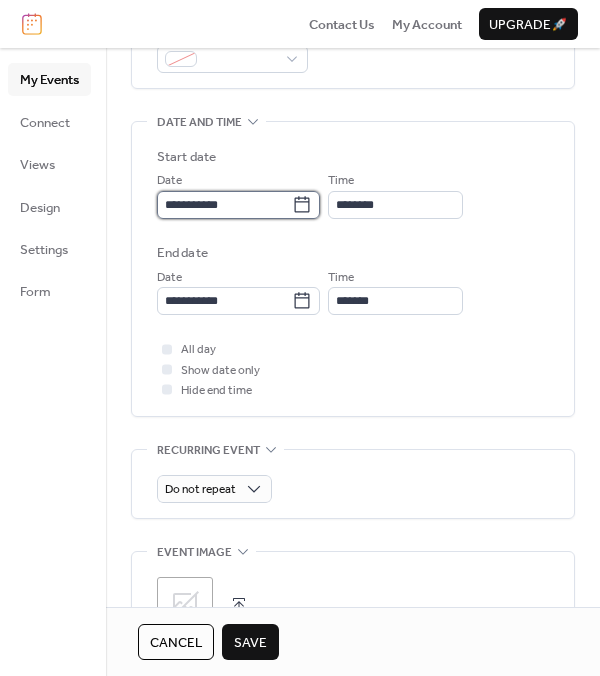 click on "**********" at bounding box center [224, 205] 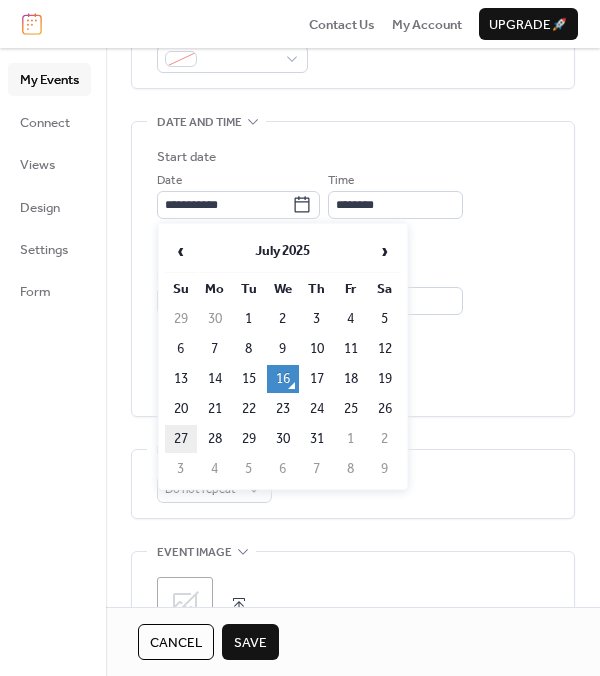 click on "27" at bounding box center (181, 439) 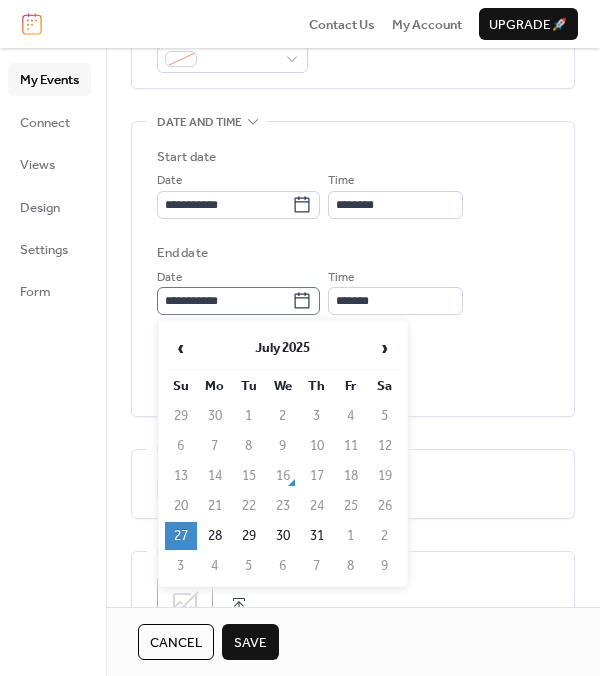 click 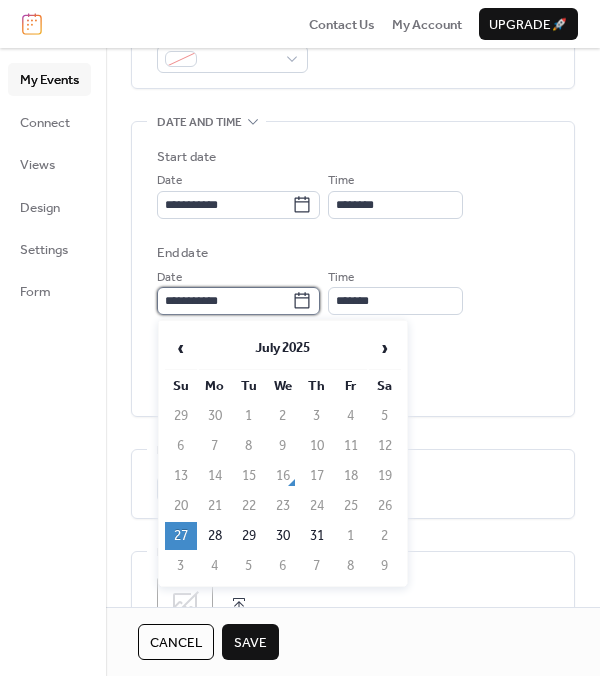 click on "**********" at bounding box center (224, 301) 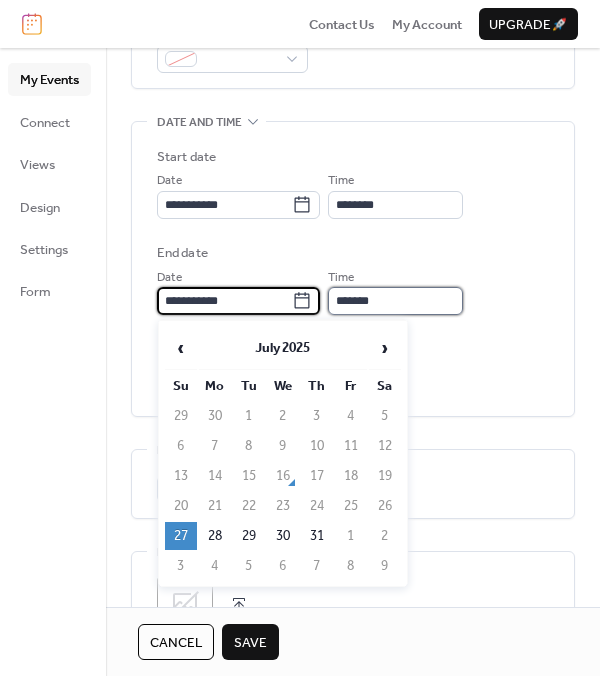 click on "*******" at bounding box center (395, 301) 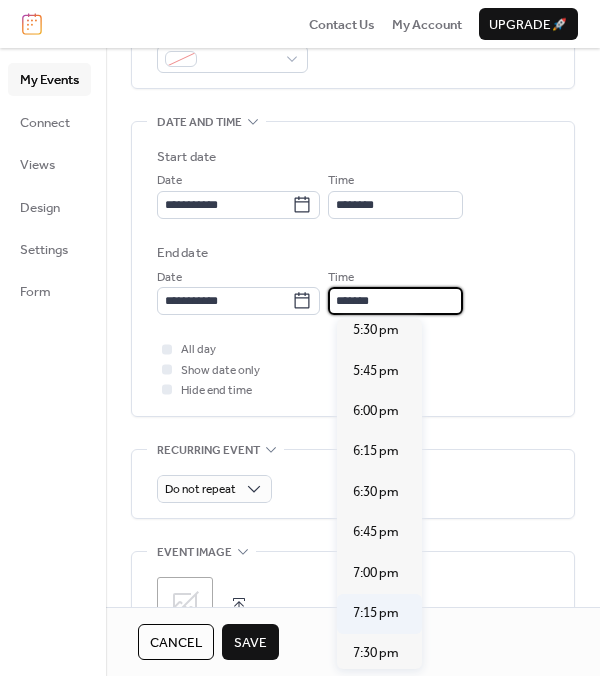 scroll, scrollTop: 880, scrollLeft: 0, axis: vertical 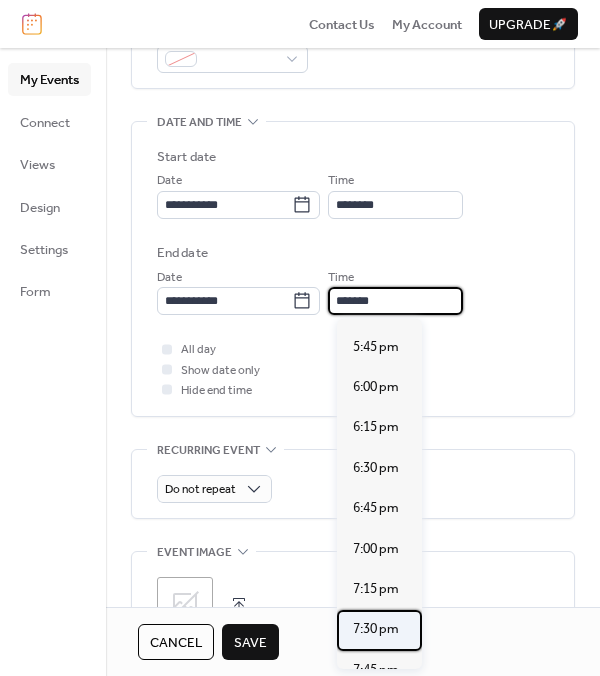 click on "7:30 pm" at bounding box center [376, 629] 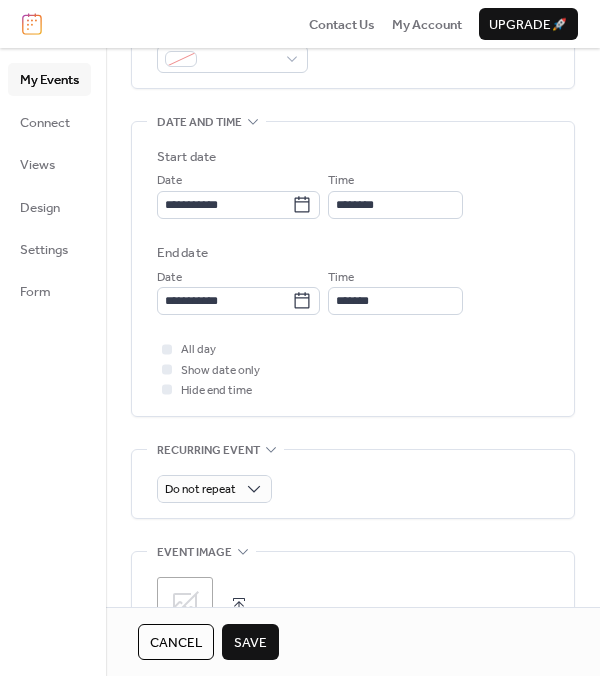 type on "*******" 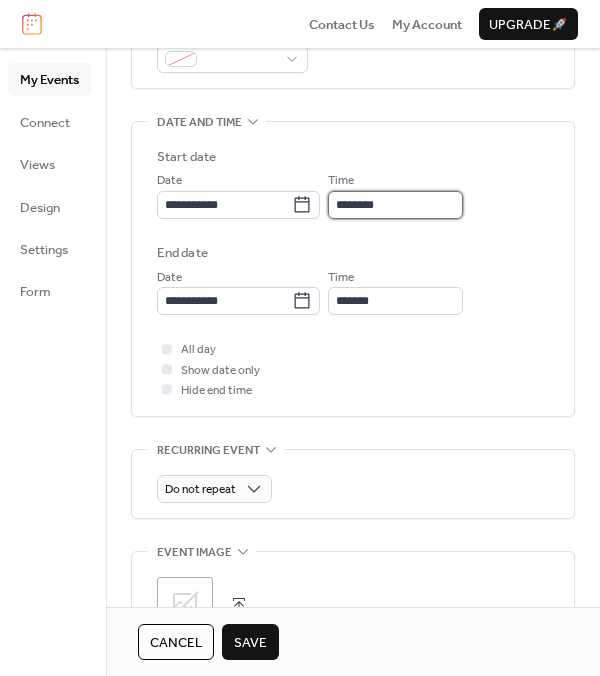 click on "********" at bounding box center [395, 205] 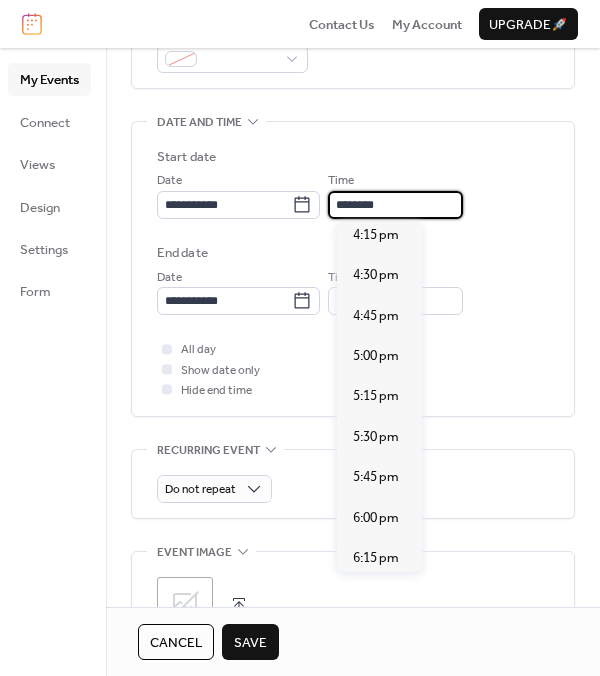 scroll, scrollTop: 2659, scrollLeft: 0, axis: vertical 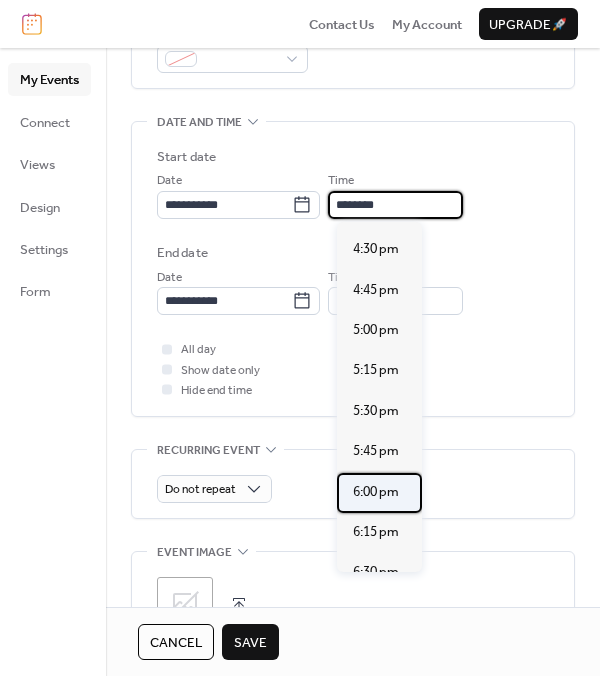 click on "6:00 pm" at bounding box center (376, 492) 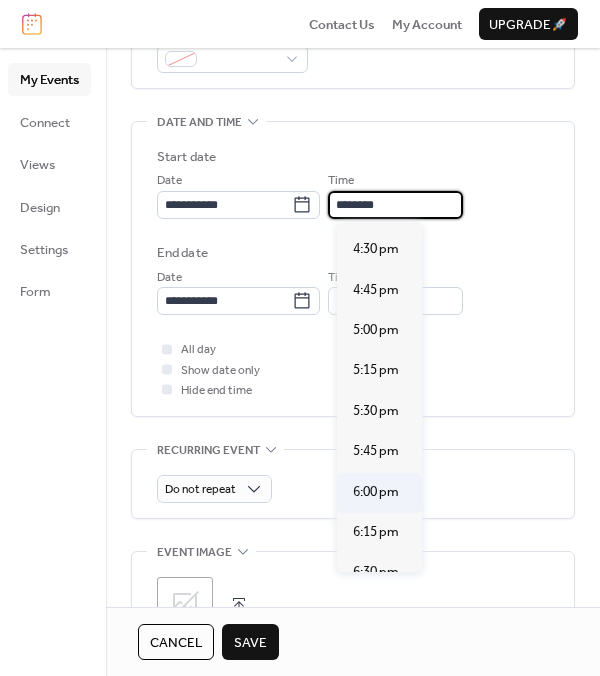 type on "*******" 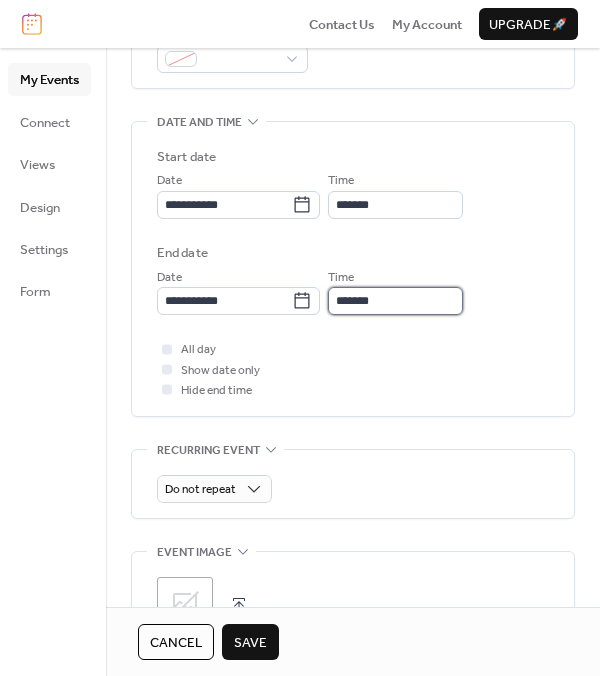 click on "*******" at bounding box center (395, 301) 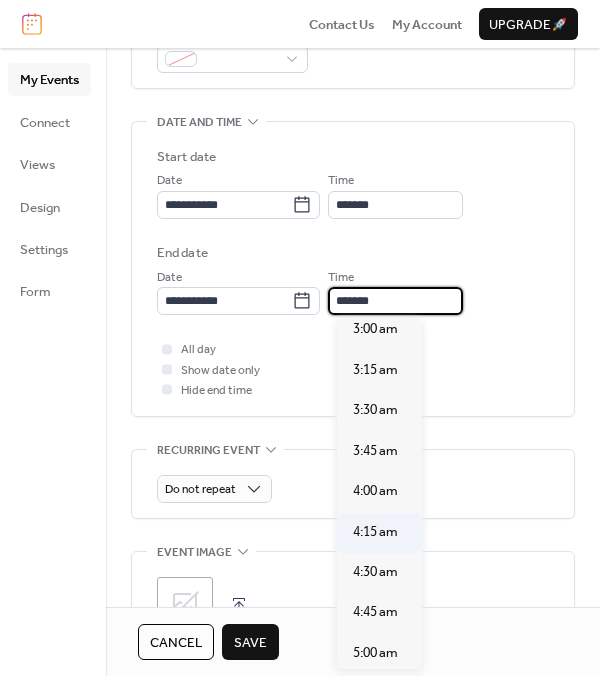 scroll, scrollTop: 800, scrollLeft: 0, axis: vertical 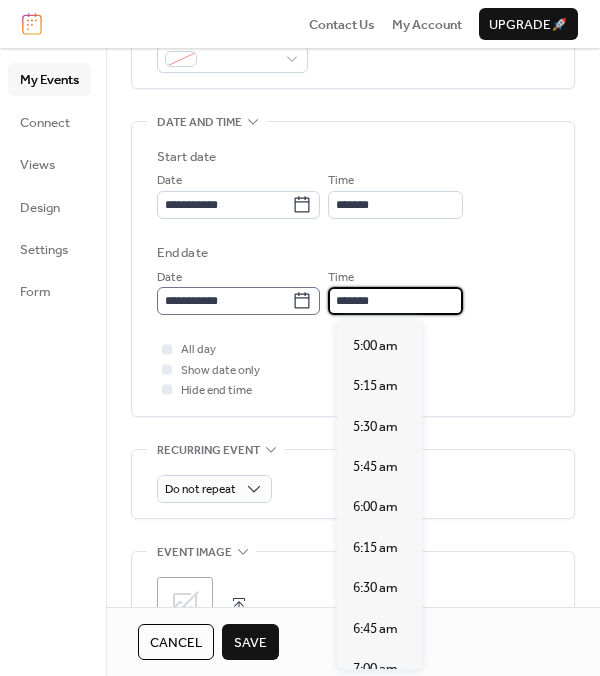 click 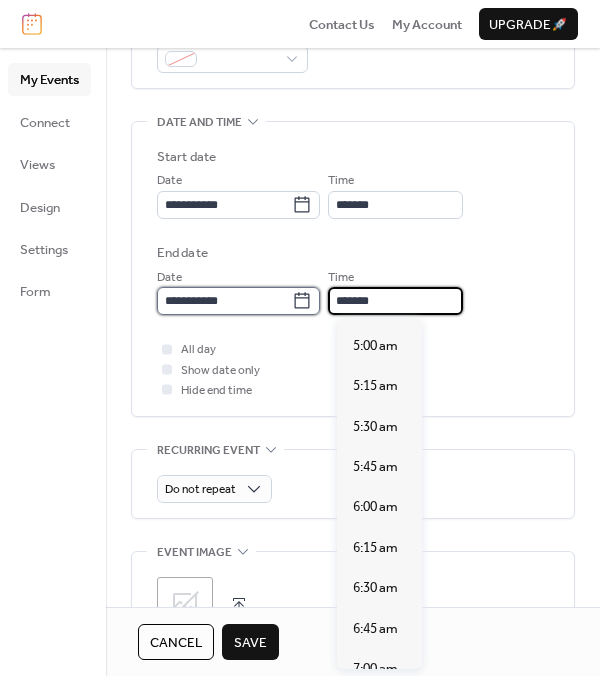 click on "**********" at bounding box center [224, 301] 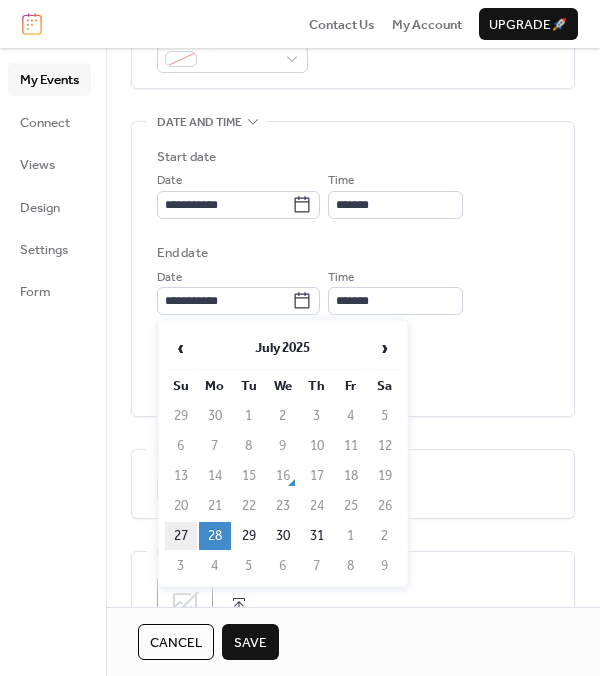 click on "27" at bounding box center (181, 536) 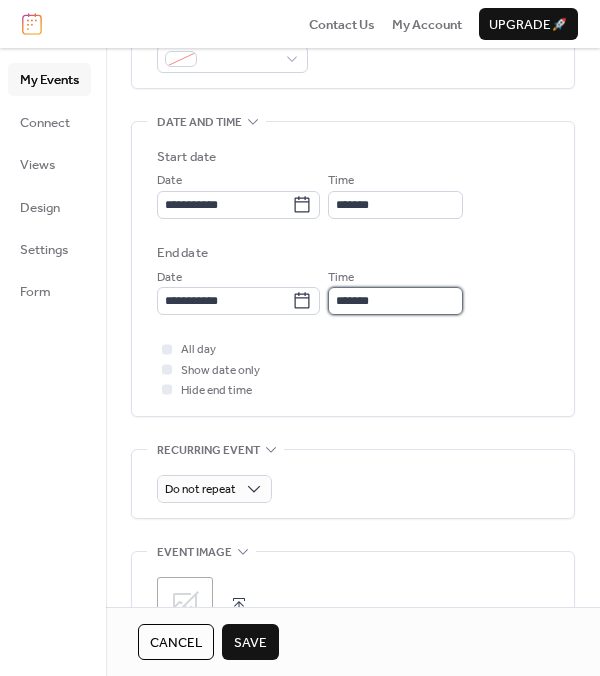 click on "*******" at bounding box center (395, 301) 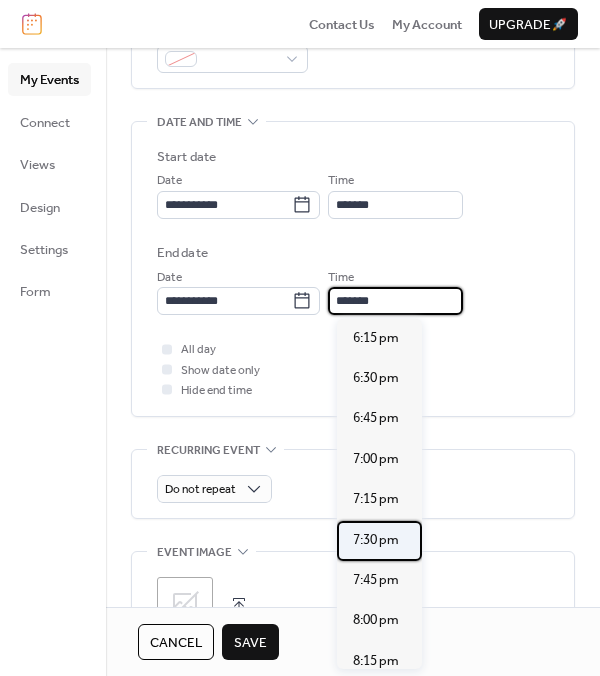 click on "7:30 pm" at bounding box center (376, 540) 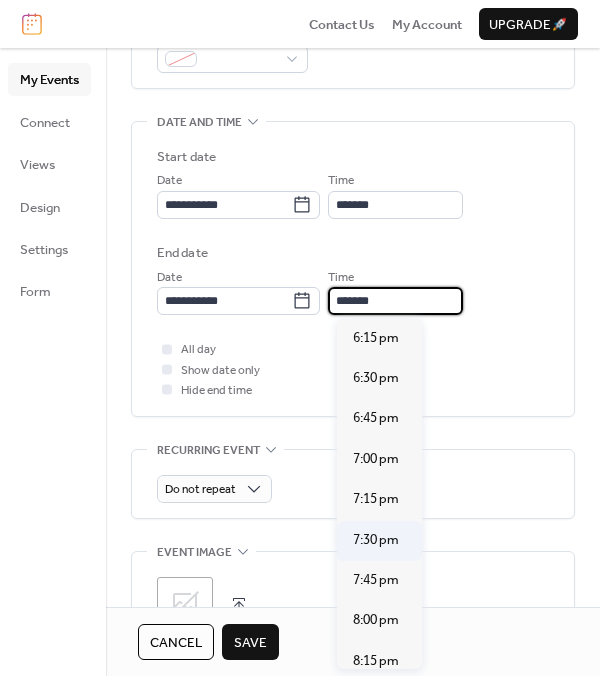 type on "*******" 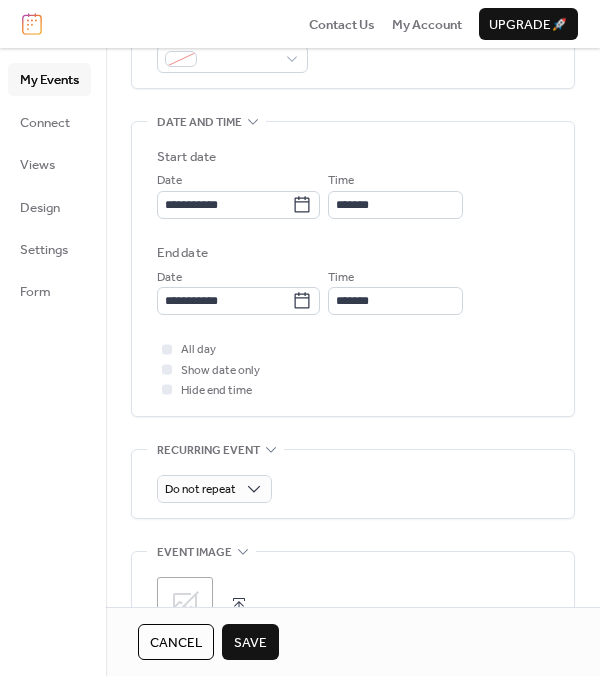 click on "**********" at bounding box center (353, 291) 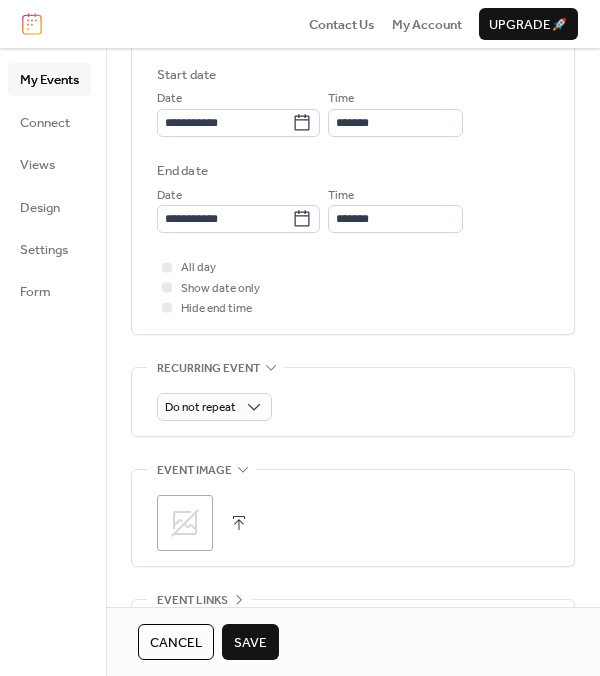scroll, scrollTop: 720, scrollLeft: 0, axis: vertical 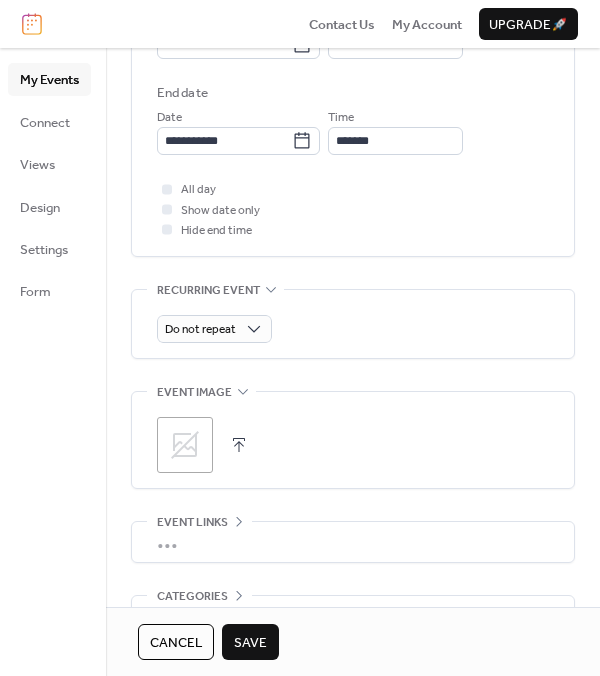 click 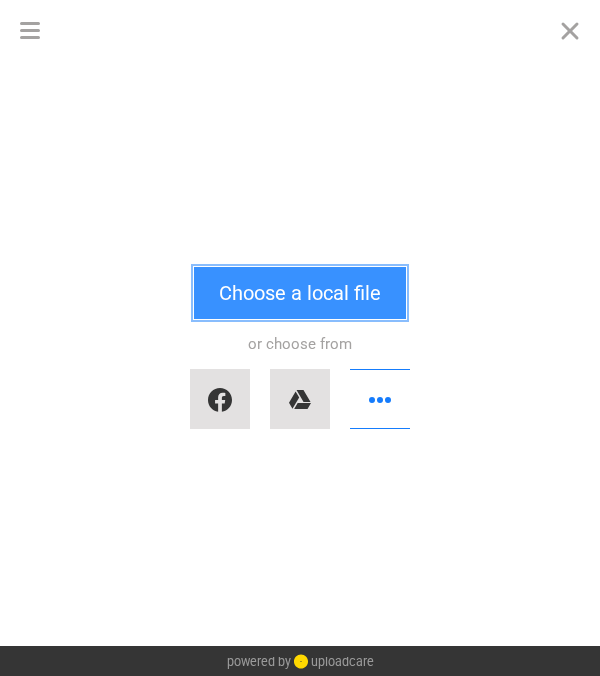 click on "Choose a local file" at bounding box center (300, 293) 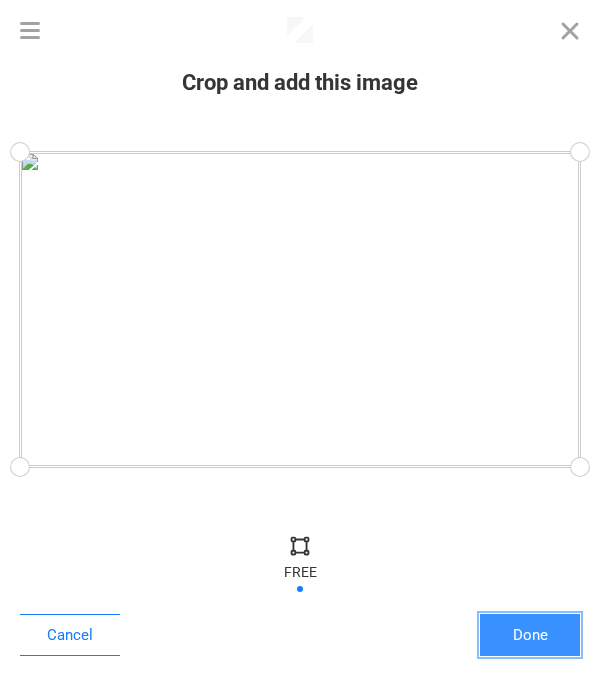 click on "Done" at bounding box center [530, 635] 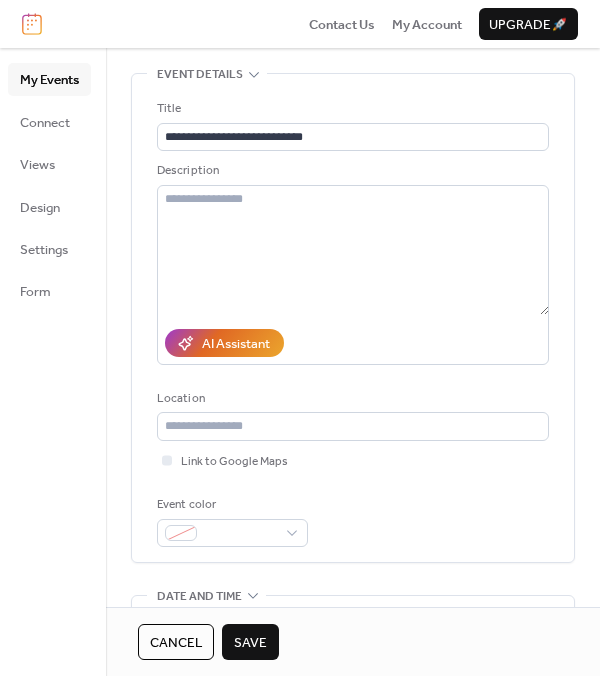 scroll, scrollTop: 80, scrollLeft: 0, axis: vertical 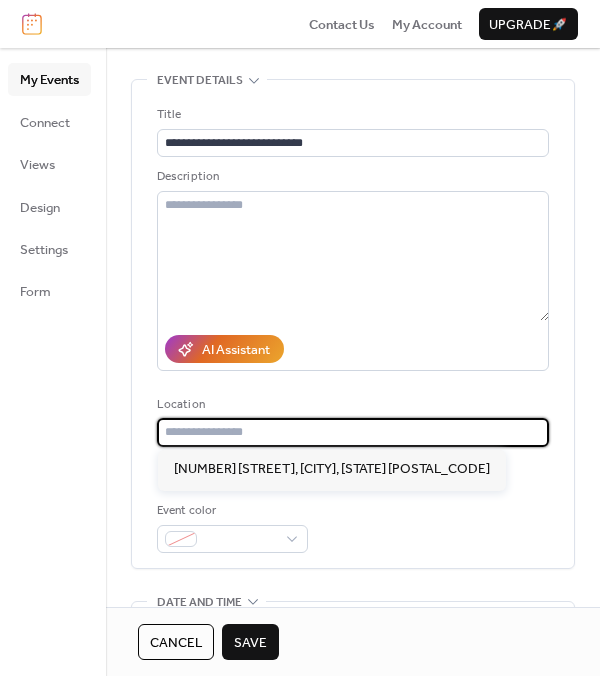 click at bounding box center [353, 432] 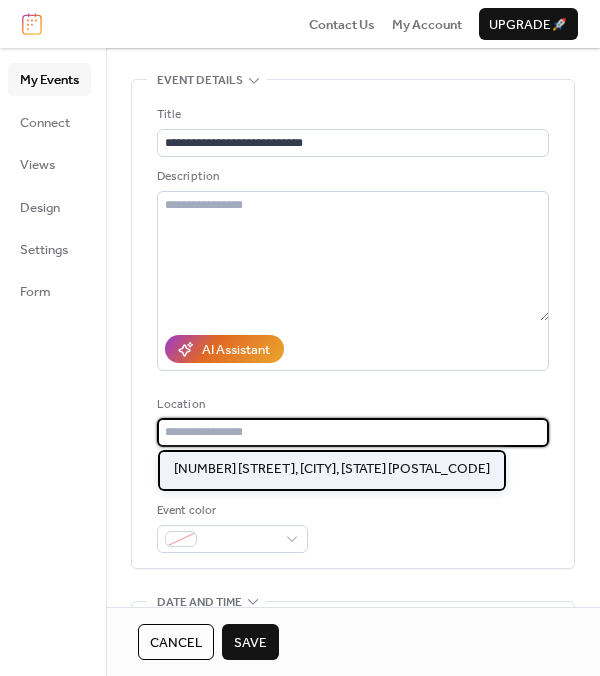 click on "[NUMBER] [STREET], [CITY], [STATE] [POSTAL_CODE]" at bounding box center (332, 469) 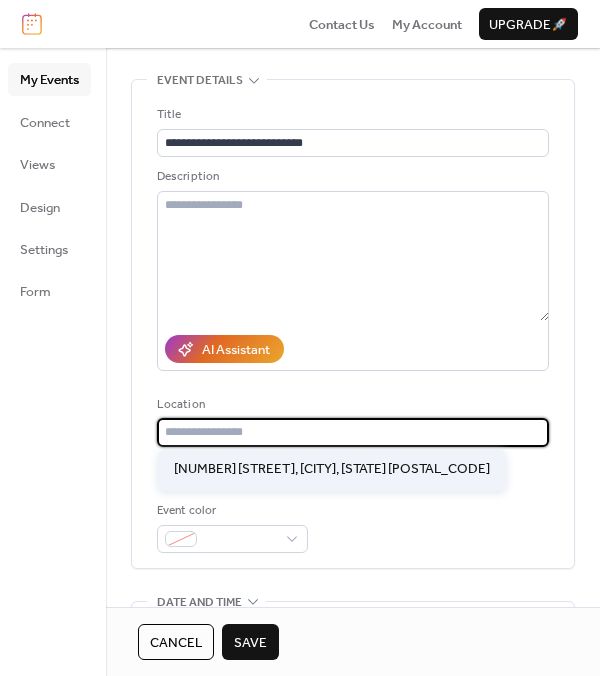 type on "**********" 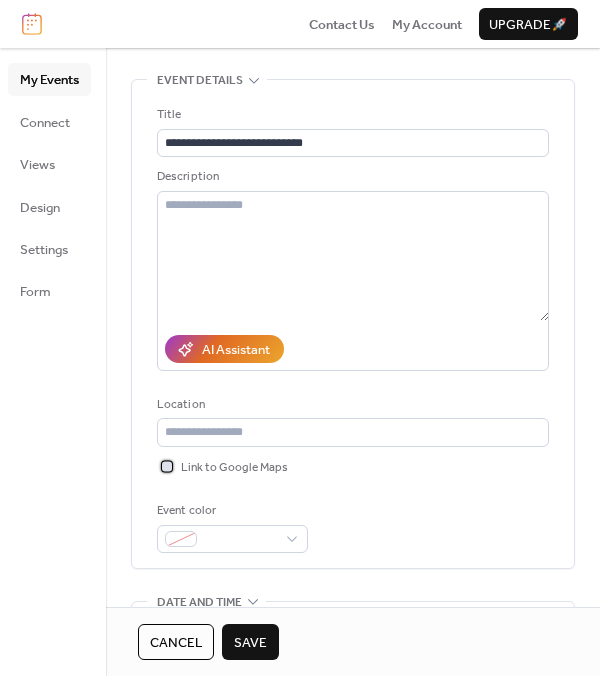 click at bounding box center [167, 466] 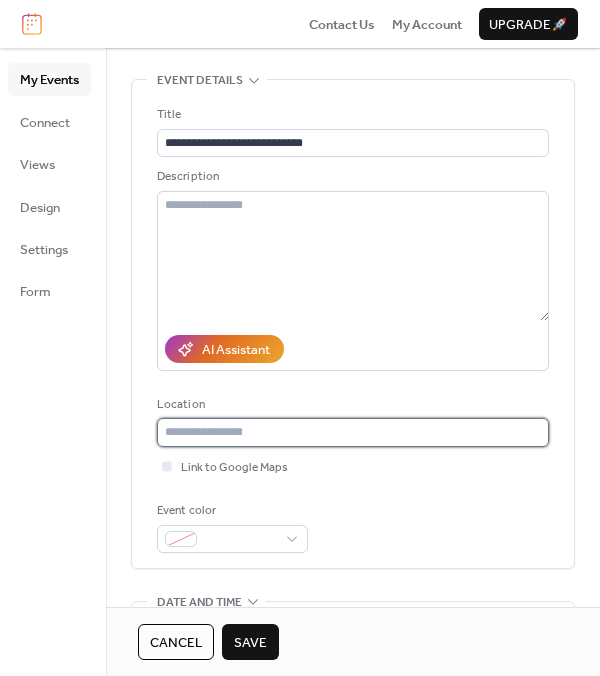 click at bounding box center (353, 432) 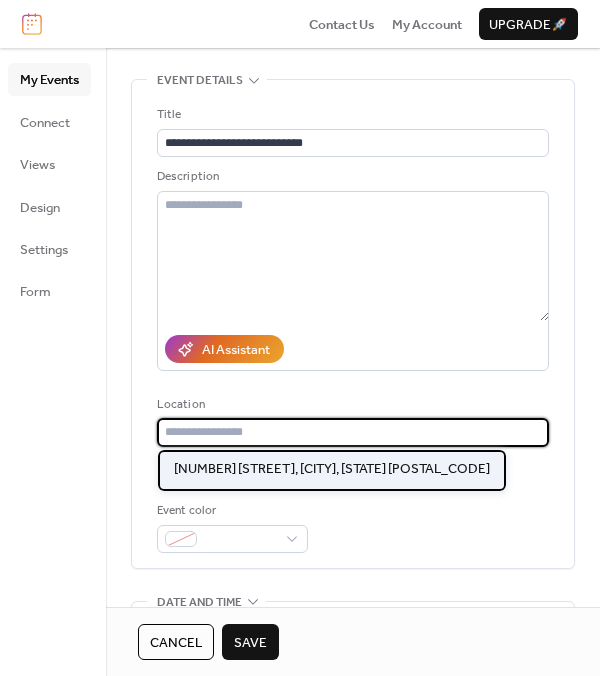 click on "[NUMBER] [STREET], [CITY], [STATE] [POSTAL_CODE]" at bounding box center [332, 469] 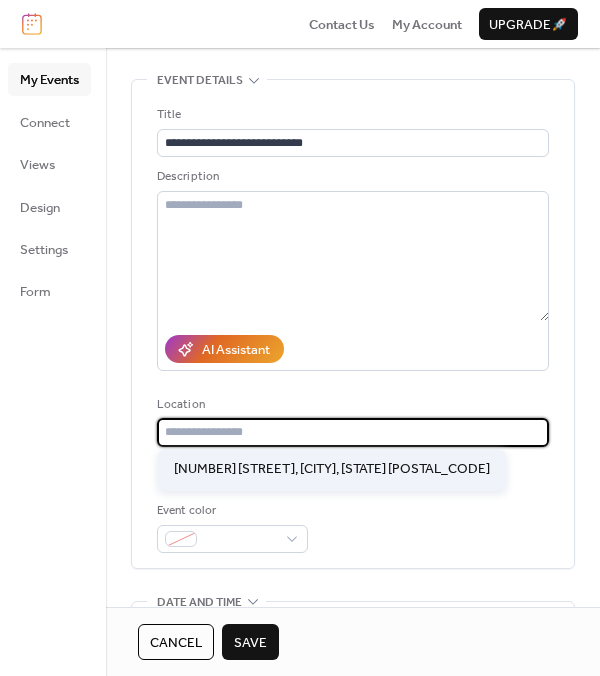 type on "**********" 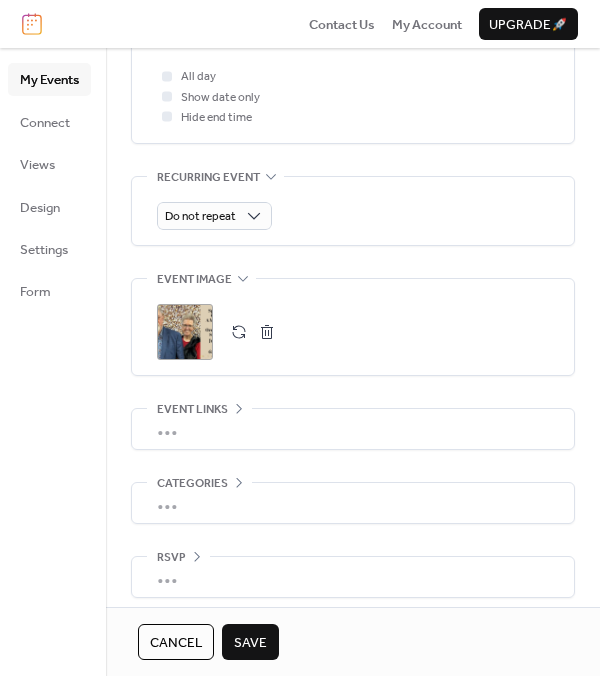 scroll, scrollTop: 841, scrollLeft: 0, axis: vertical 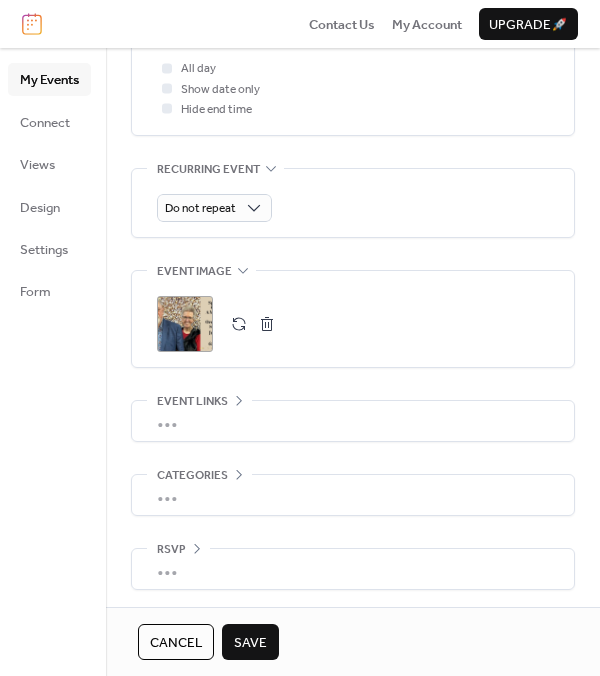 click on "Save" at bounding box center [250, 643] 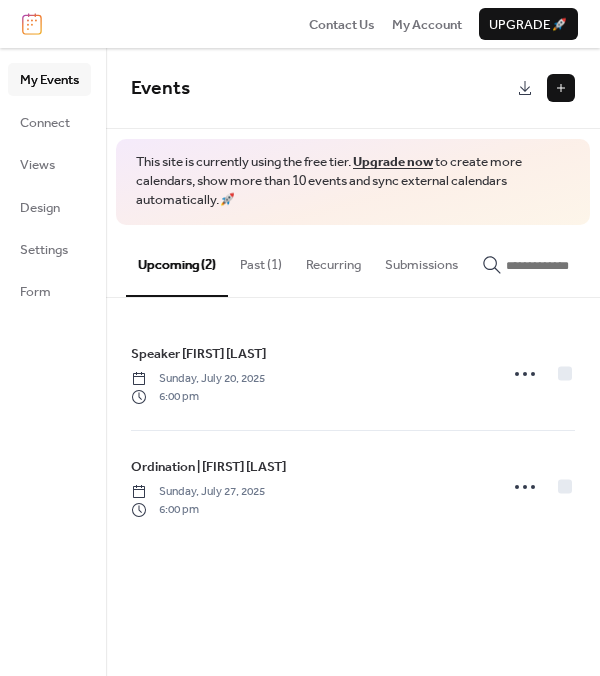 click on "Past (1)" at bounding box center [261, 260] 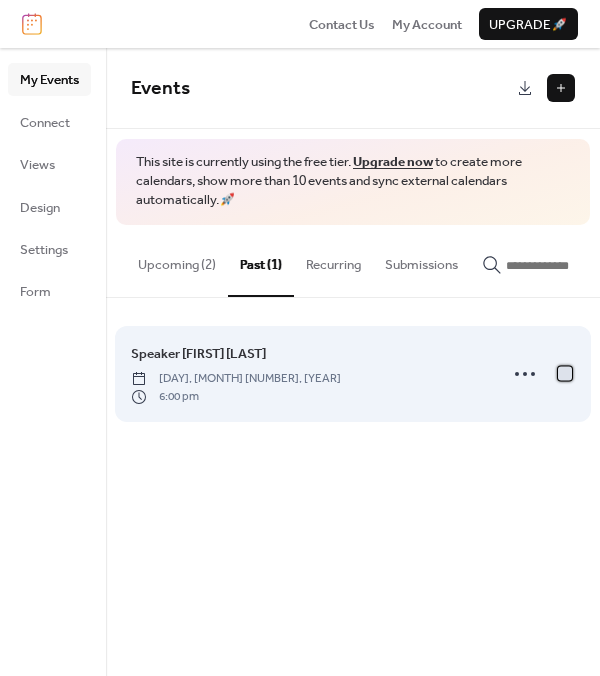 click at bounding box center (565, 373) 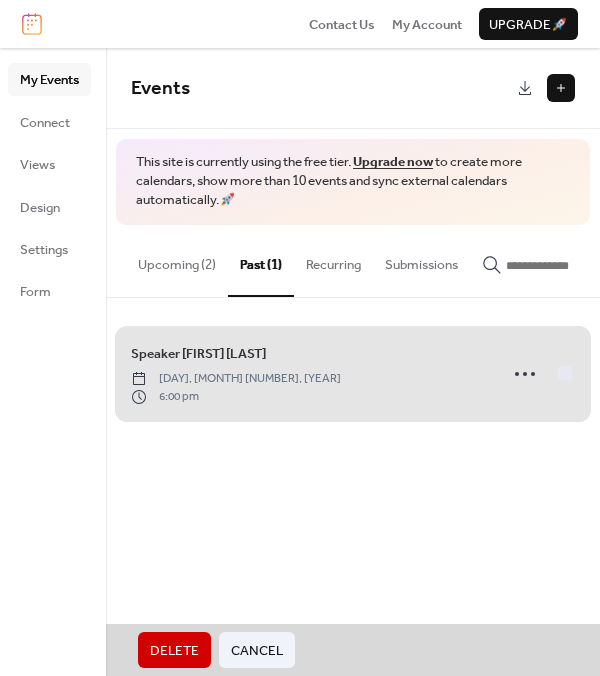 click on "Speaker [FIRST] [LAST] [DAY], [MONTH] [NUMBER], [YEAR] [TIME]" at bounding box center [353, 374] 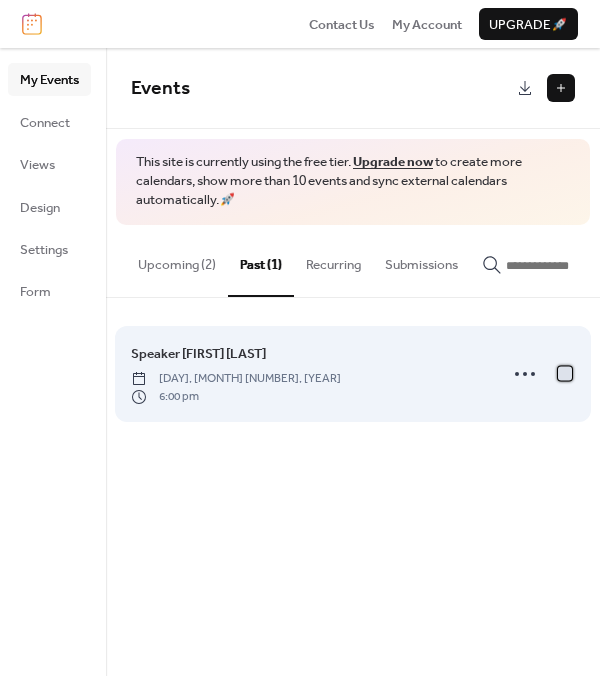 click at bounding box center [565, 373] 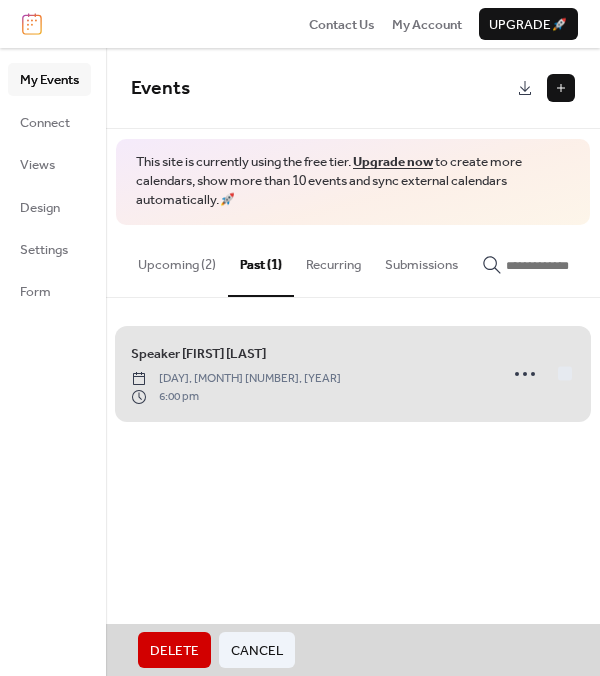 click on "Delete" at bounding box center [174, 651] 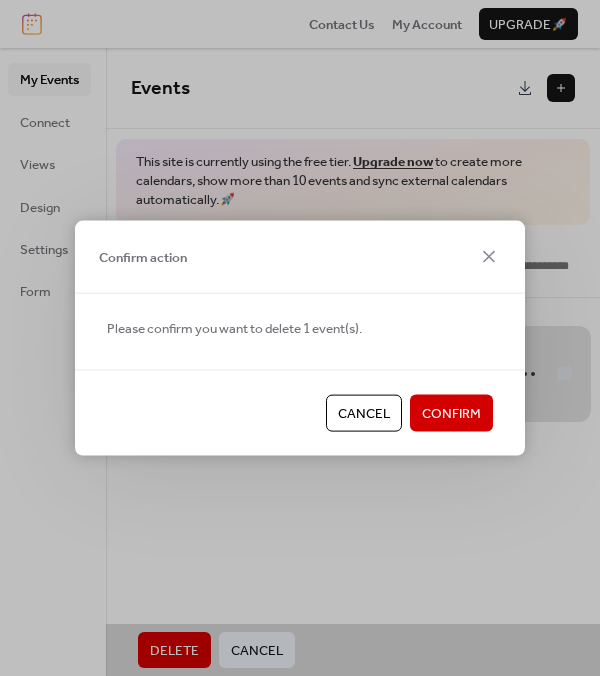 click on "Confirm" at bounding box center (451, 413) 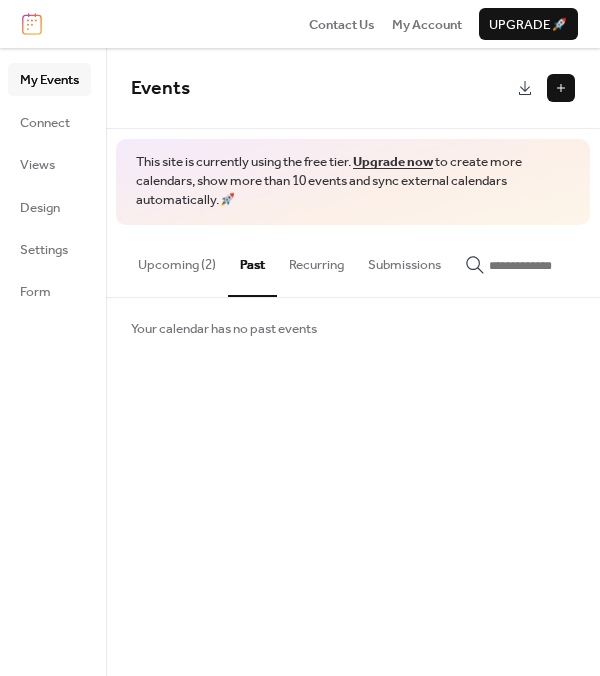 click on "Upcoming (2)" at bounding box center (177, 260) 